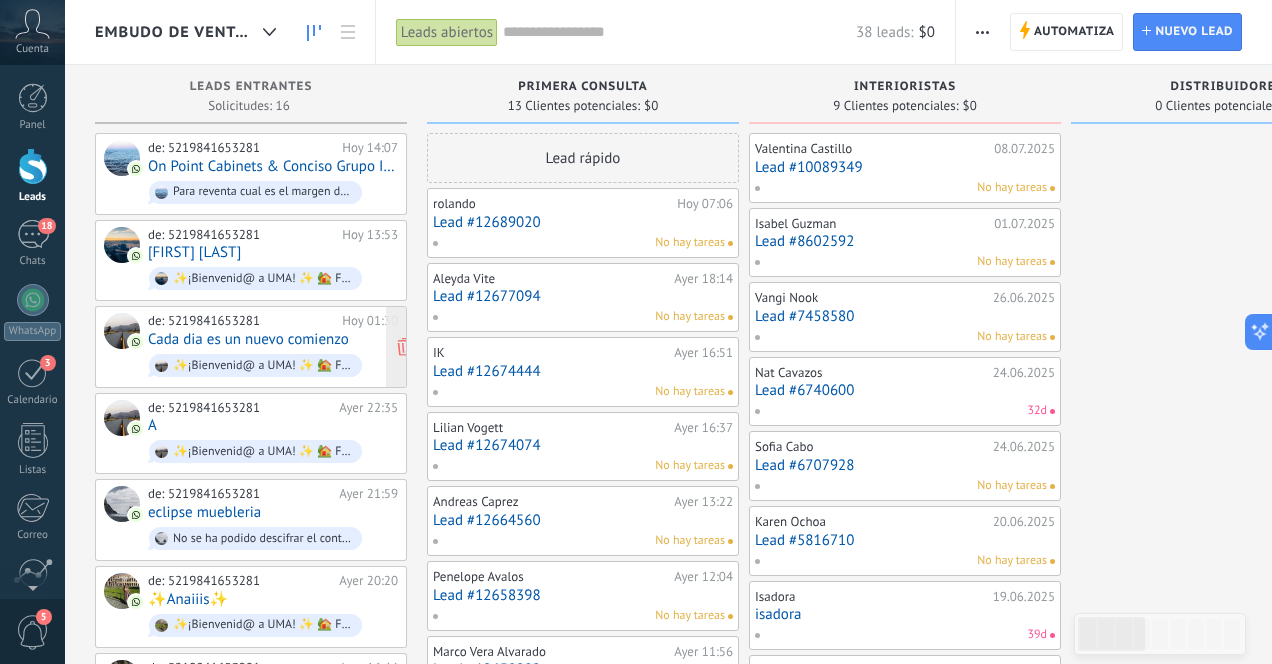 scroll, scrollTop: 0, scrollLeft: 0, axis: both 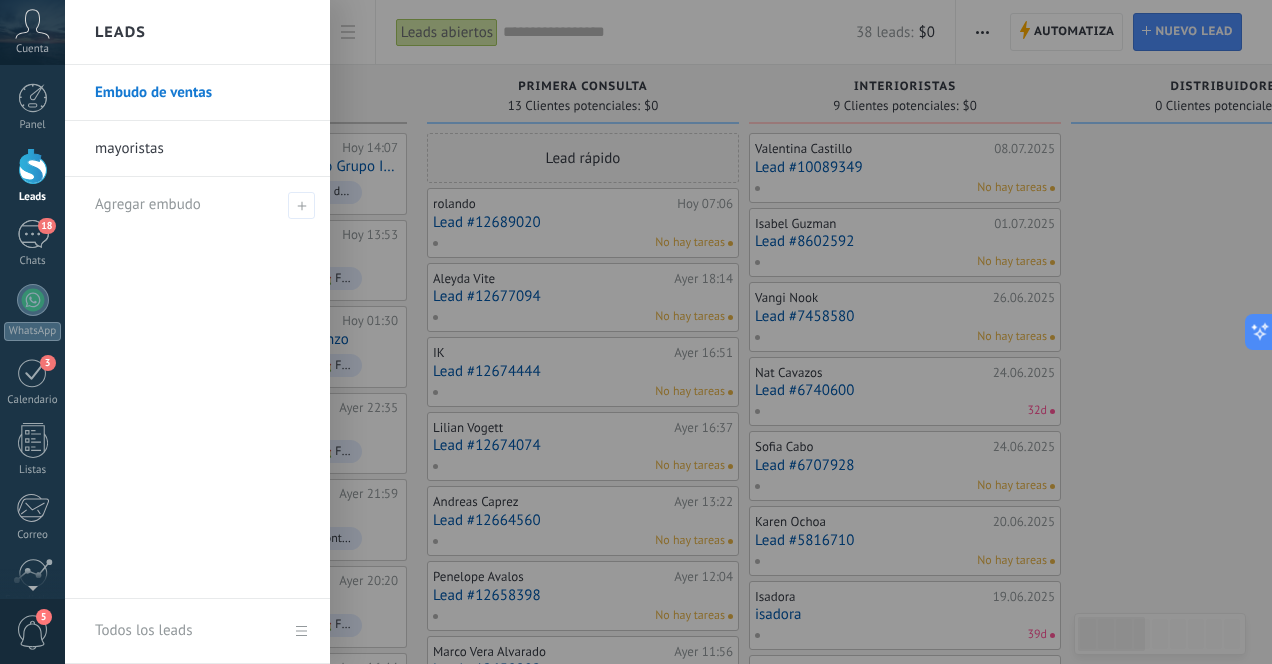 click at bounding box center (33, 166) 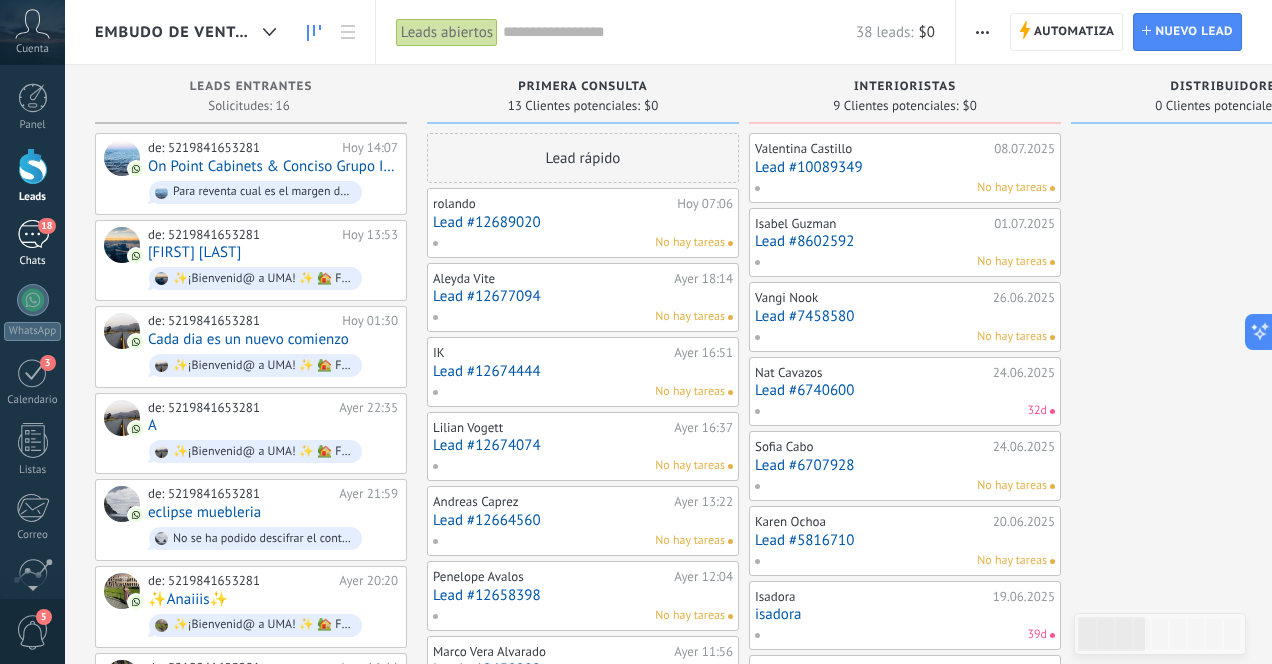 click on "18" at bounding box center [33, 234] 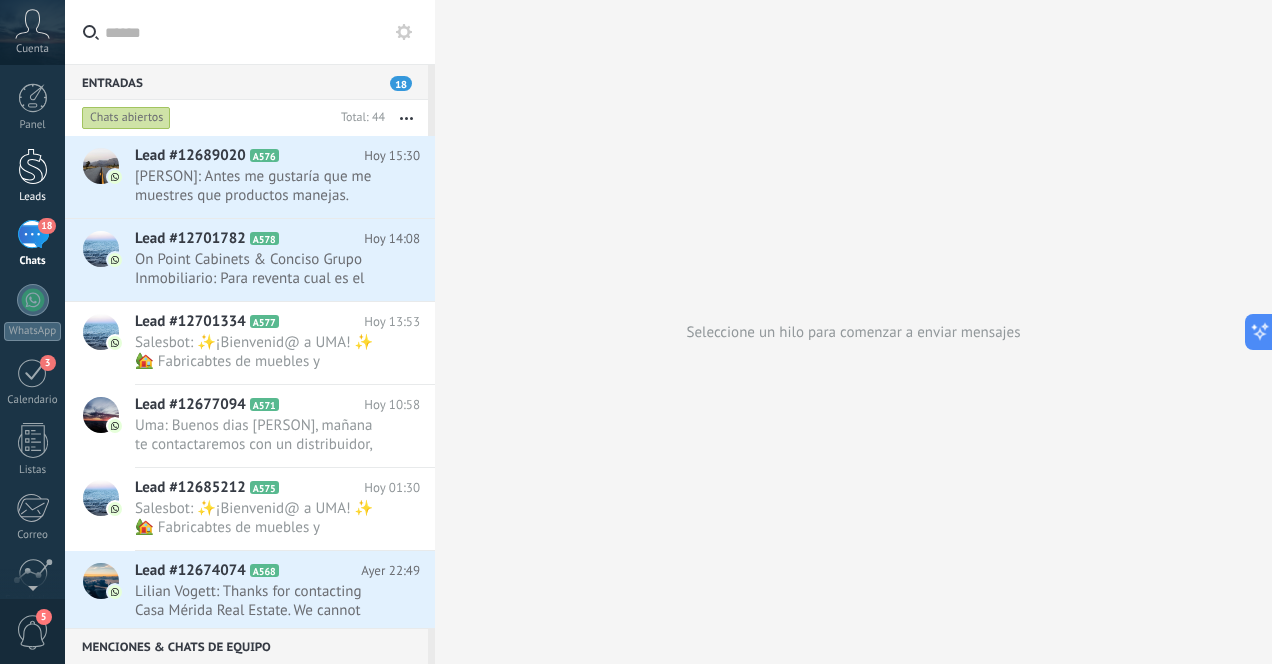 click at bounding box center (33, 166) 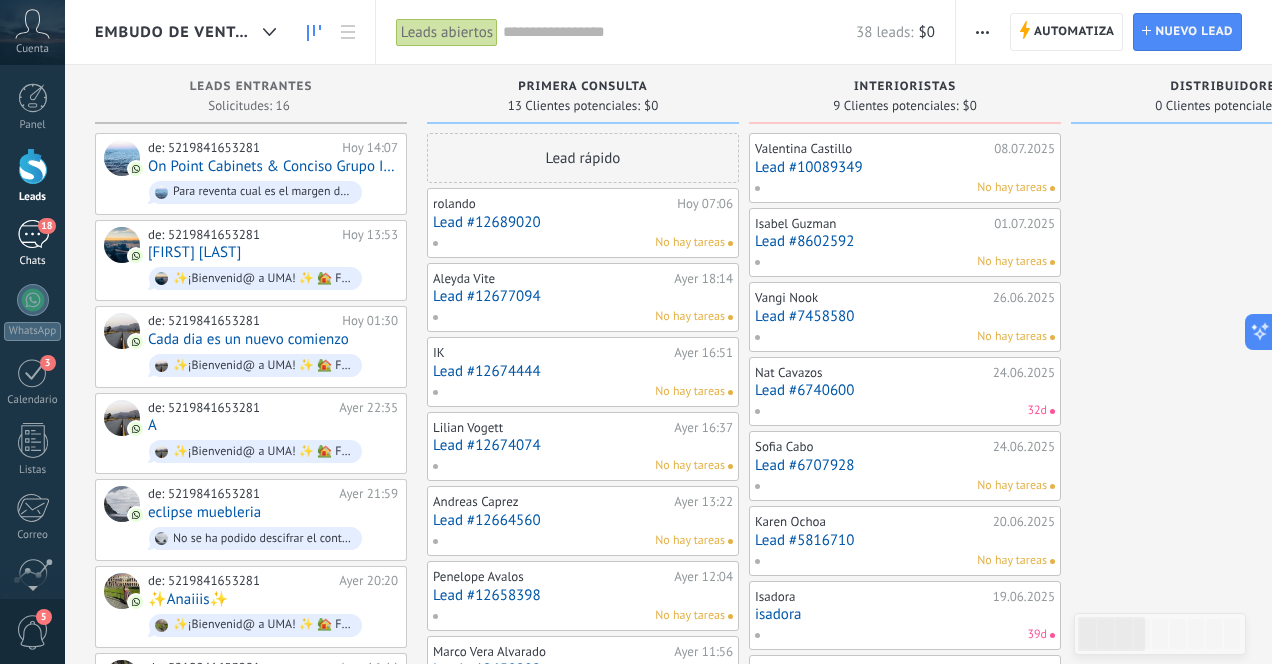 click on "18" at bounding box center (33, 234) 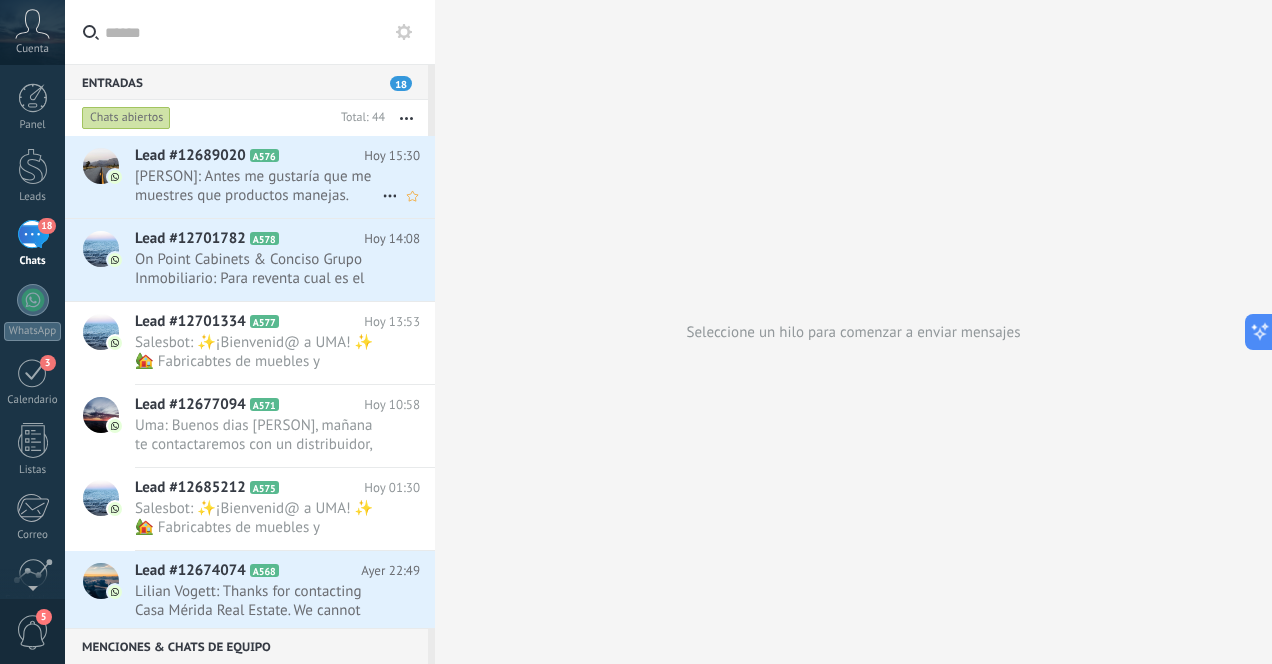 click on "[PERSON]: Antes me gustaría que me muestres que productos manejas." at bounding box center (258, 186) 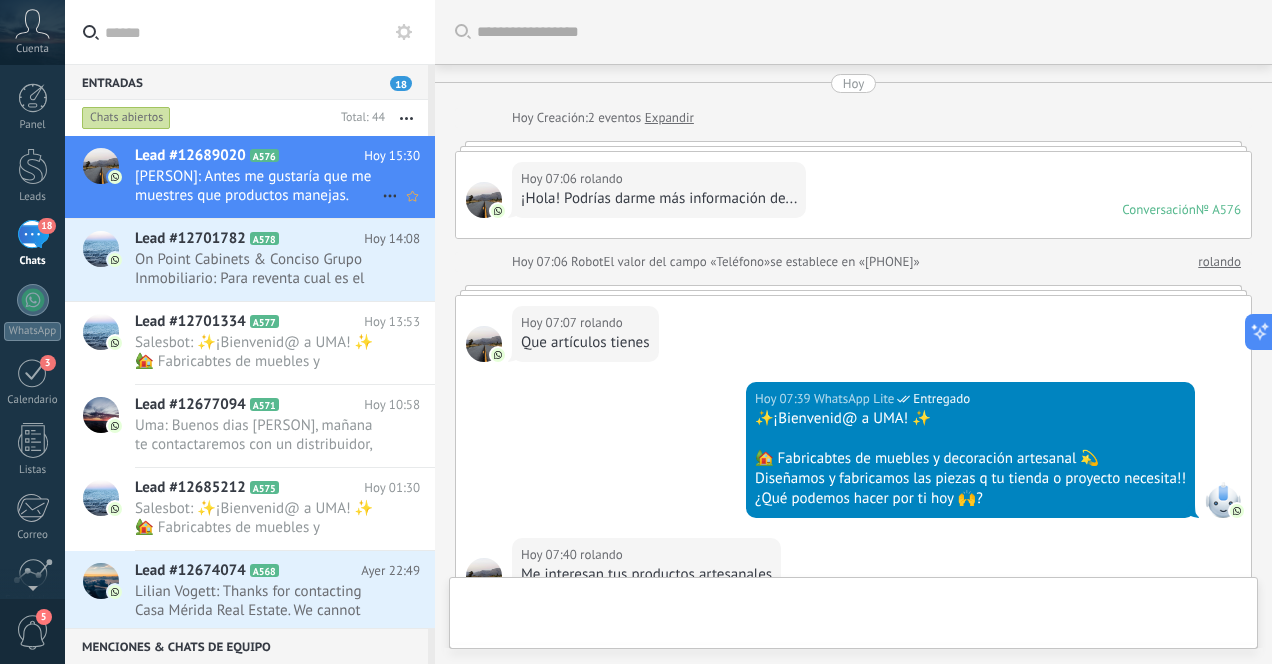 scroll, scrollTop: 879, scrollLeft: 0, axis: vertical 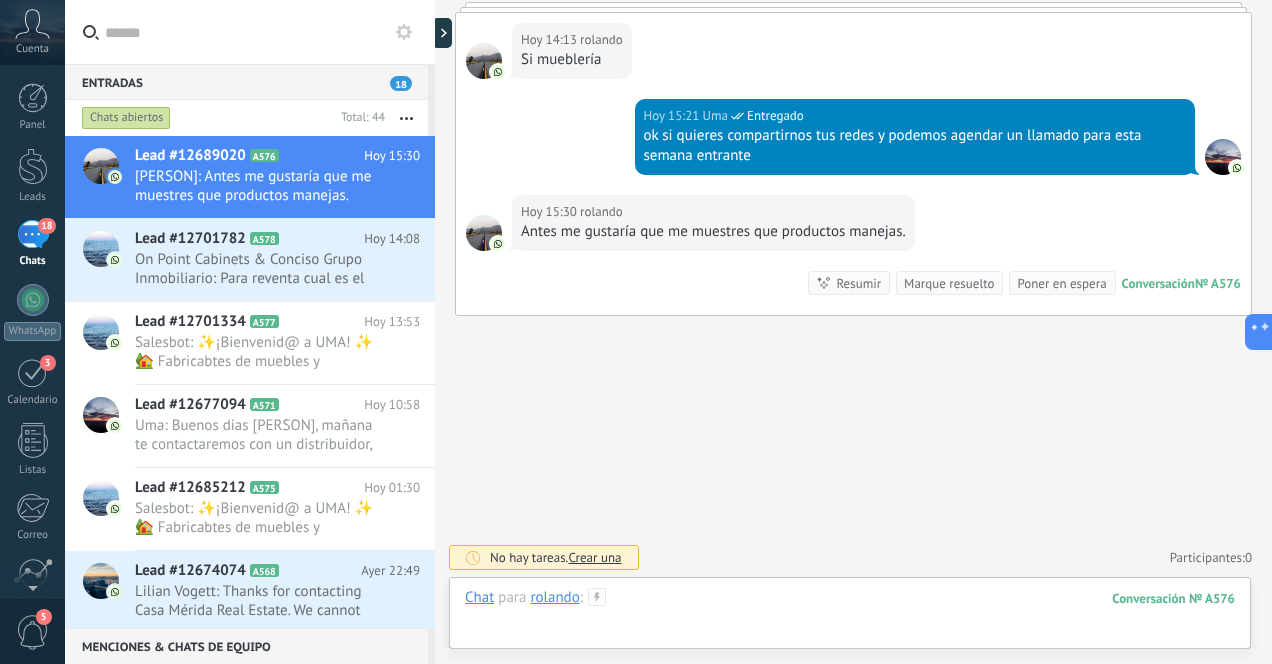 click at bounding box center (850, 618) 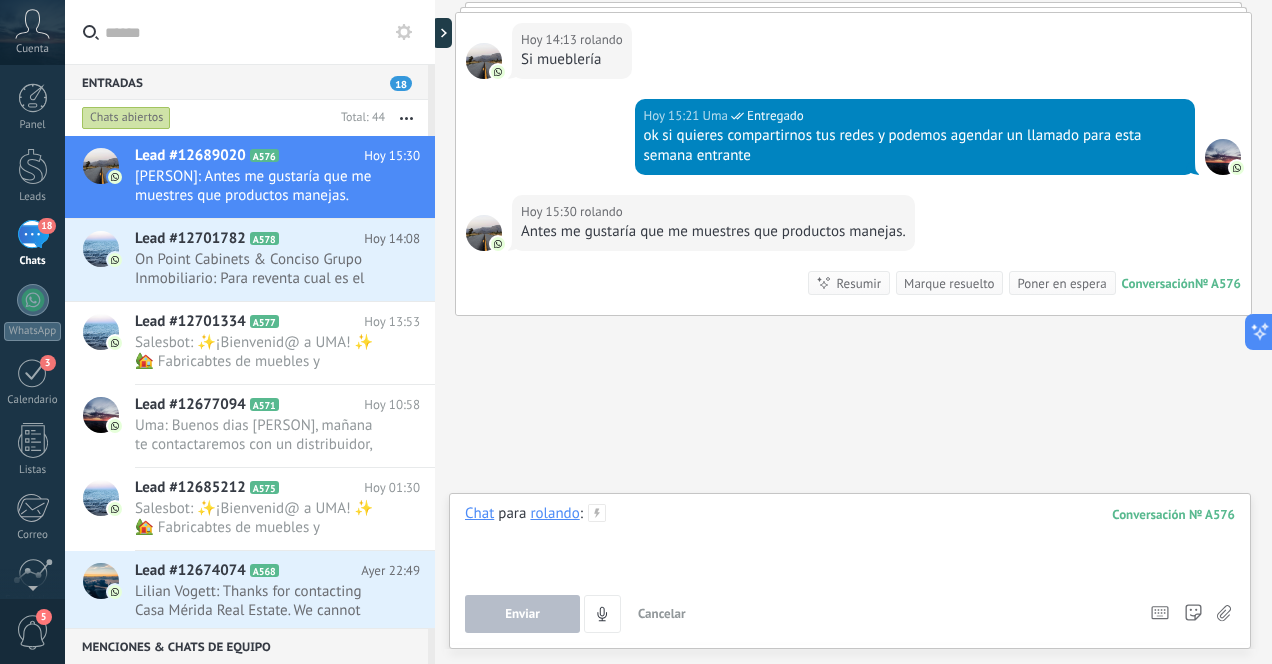 type 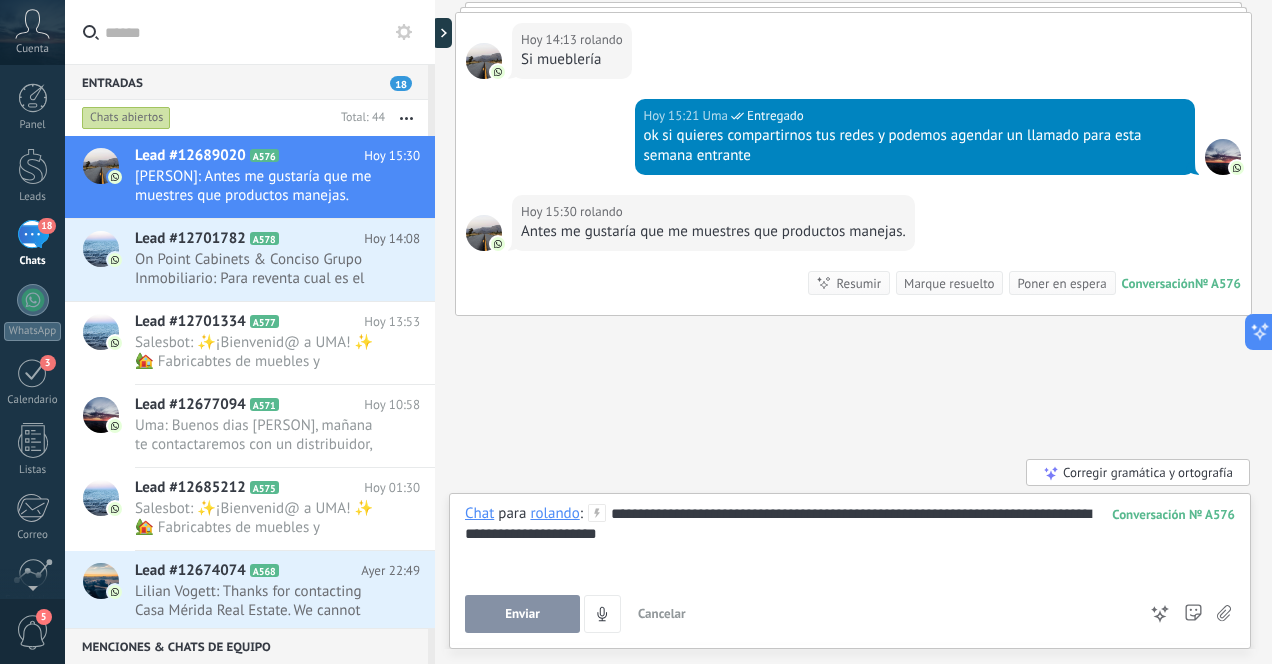 click on "Enviar" at bounding box center [522, 614] 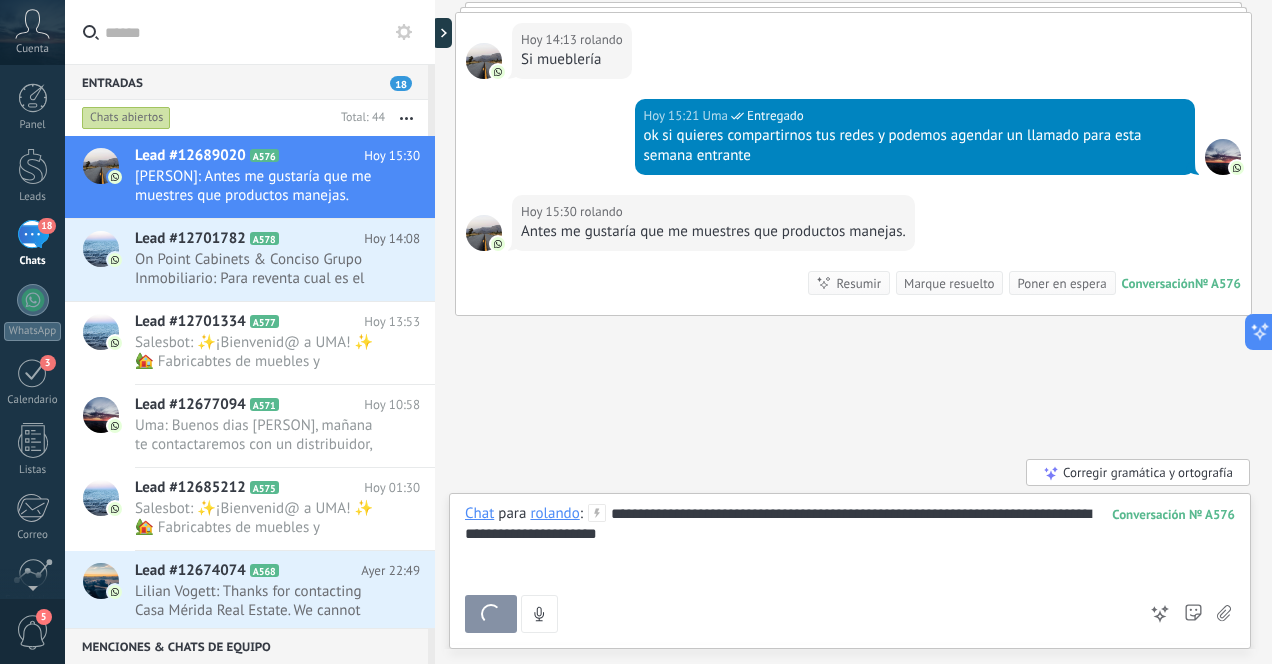 scroll, scrollTop: 968, scrollLeft: 0, axis: vertical 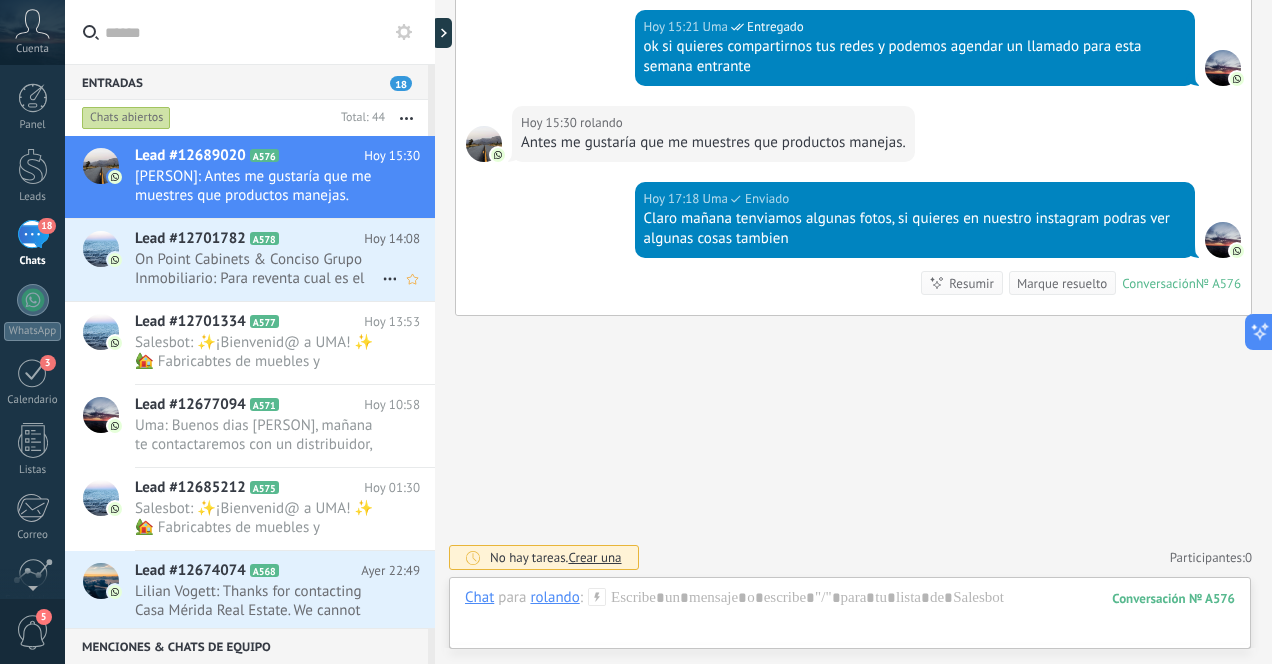 click on "On Point Cabinets & Conciso Grupo Inmobiliario: Para reventa cual es el margen de utilidad" at bounding box center (258, 269) 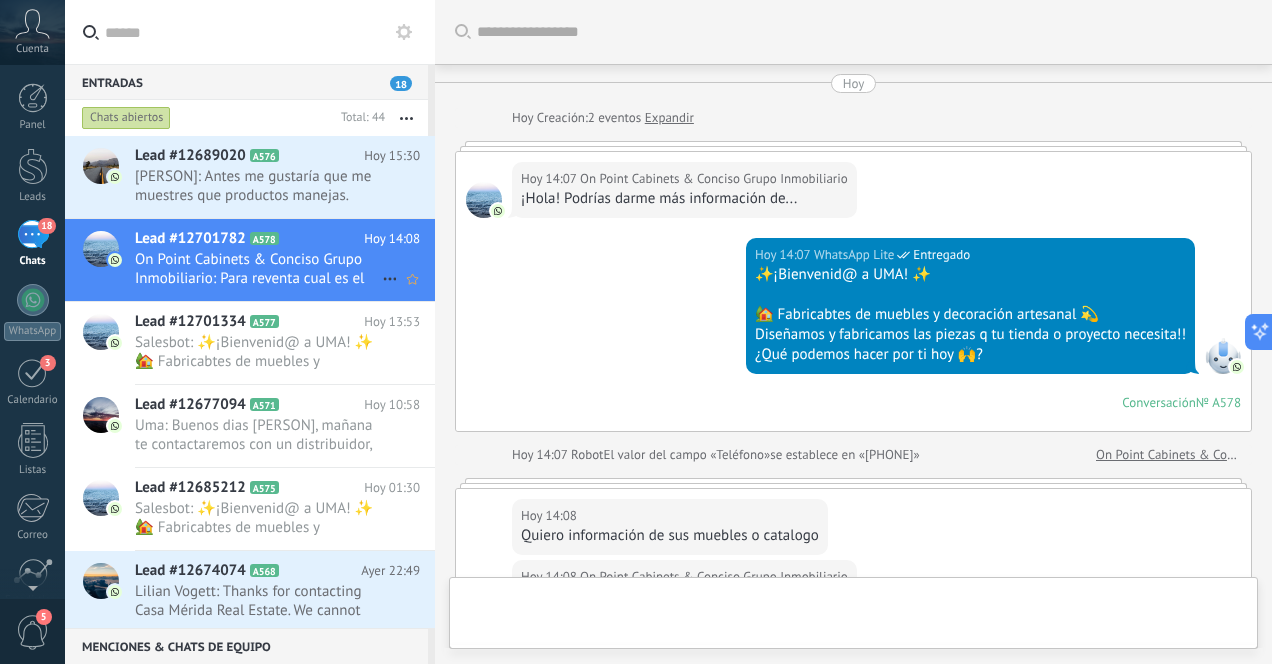 scroll, scrollTop: 365, scrollLeft: 0, axis: vertical 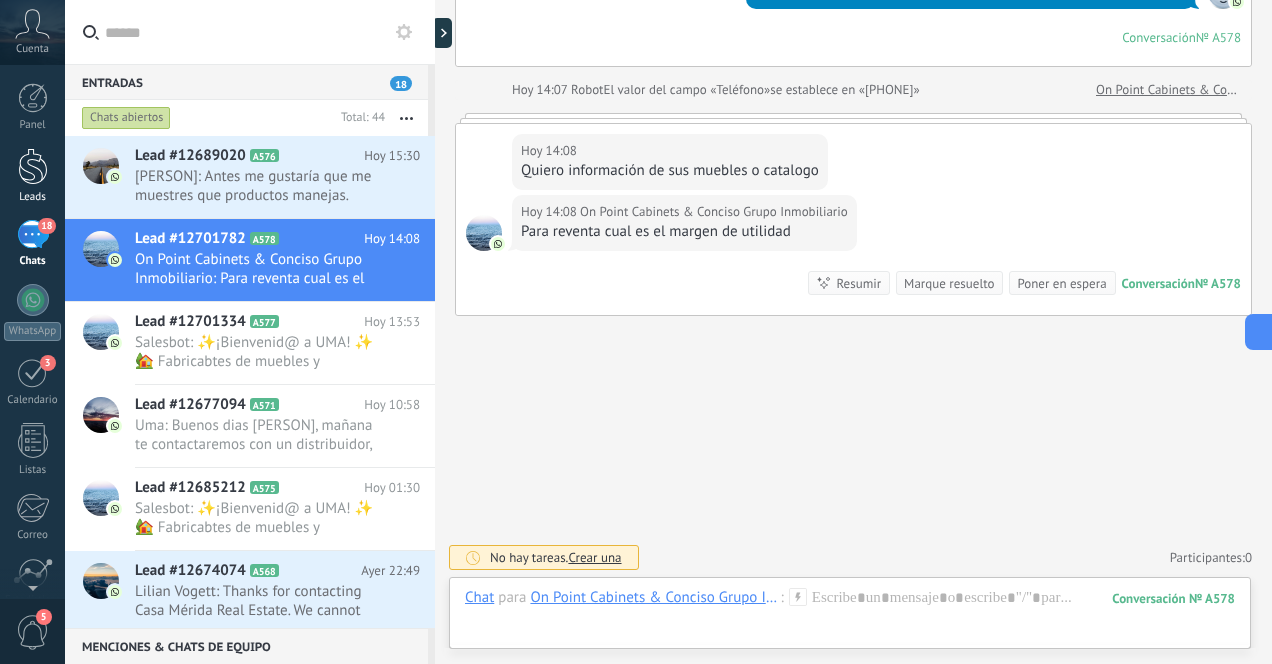 click at bounding box center (33, 166) 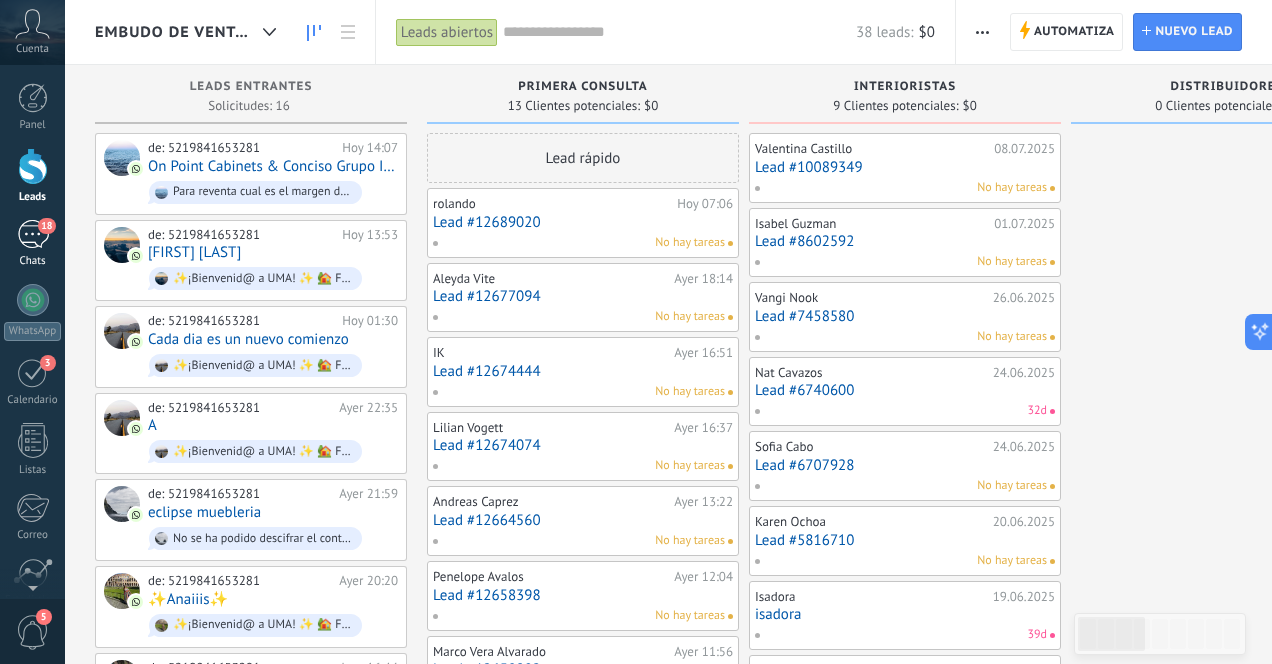 click on "18" at bounding box center (33, 234) 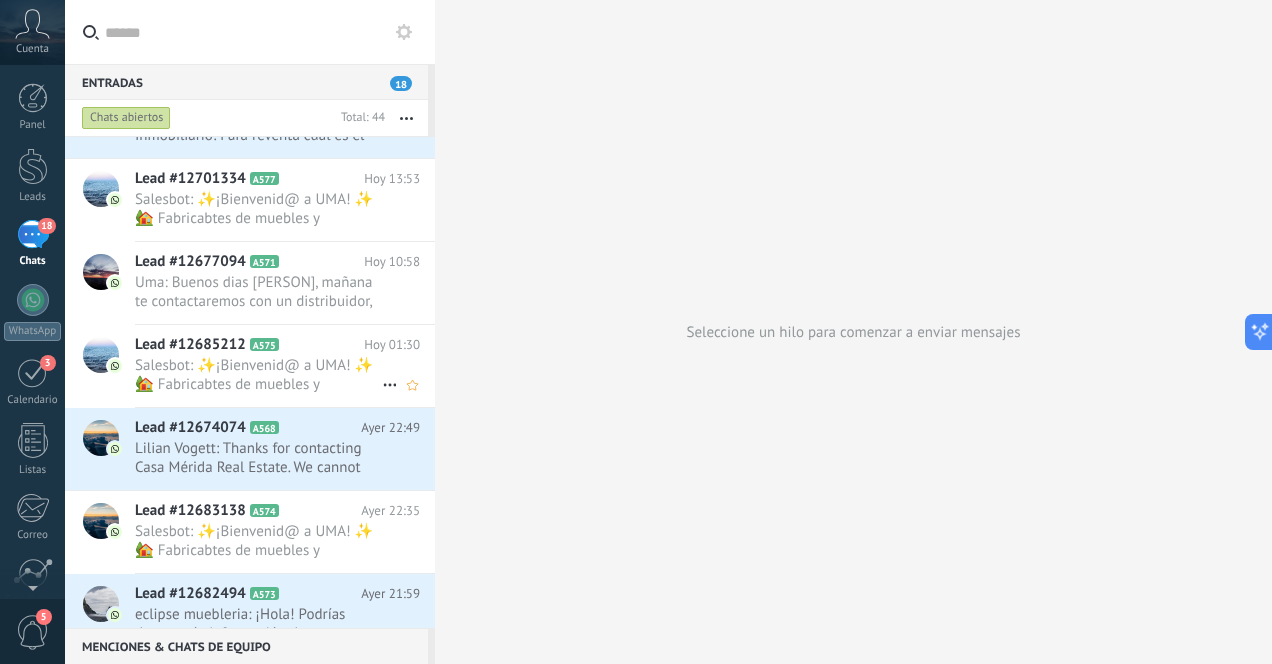 scroll, scrollTop: 146, scrollLeft: 0, axis: vertical 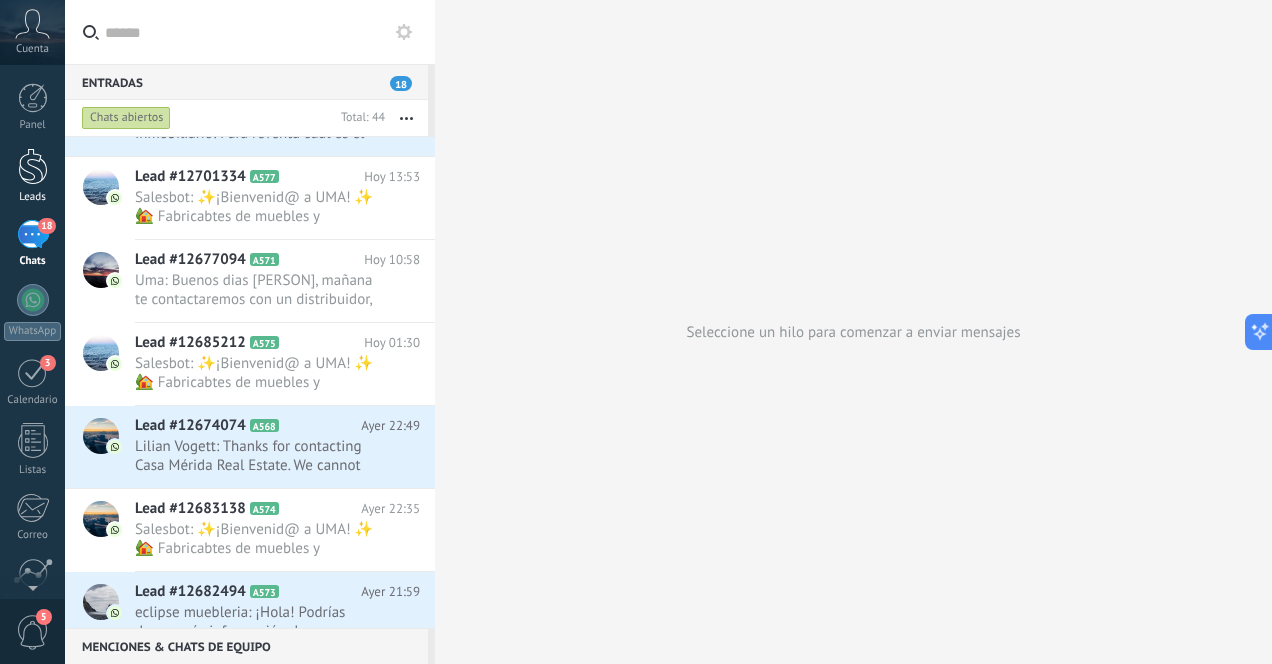 click at bounding box center (33, 166) 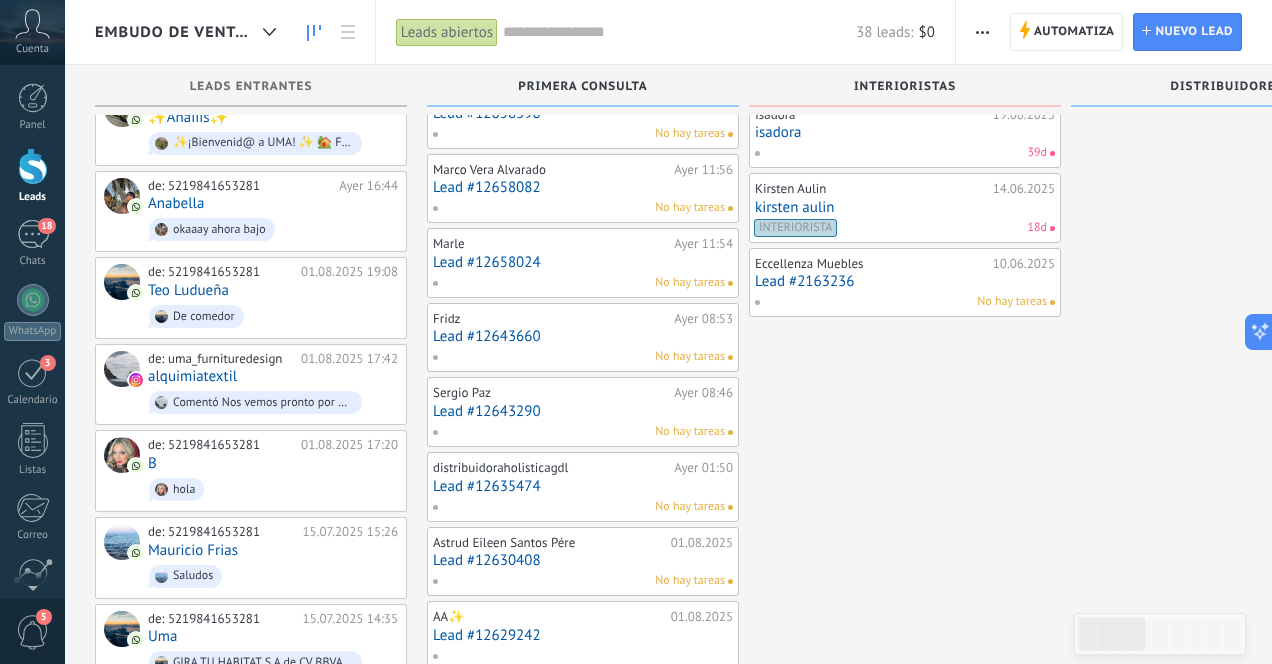 scroll, scrollTop: 0, scrollLeft: 0, axis: both 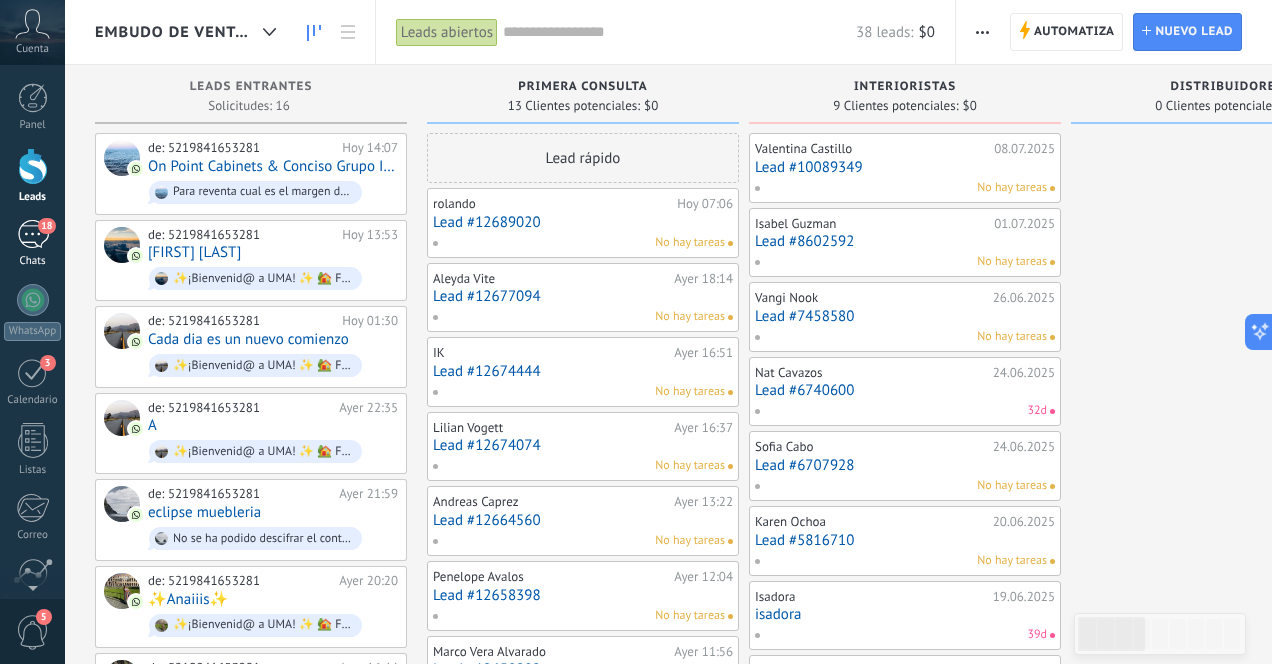 click on "18" at bounding box center (33, 234) 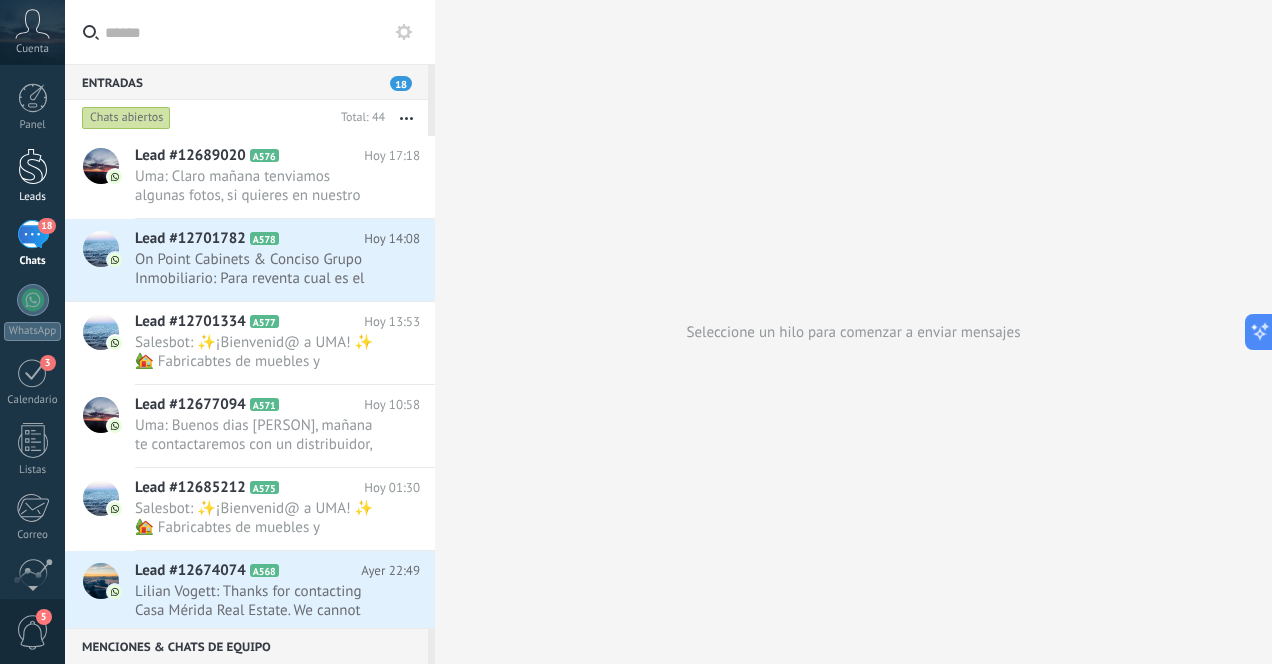 click at bounding box center [33, 166] 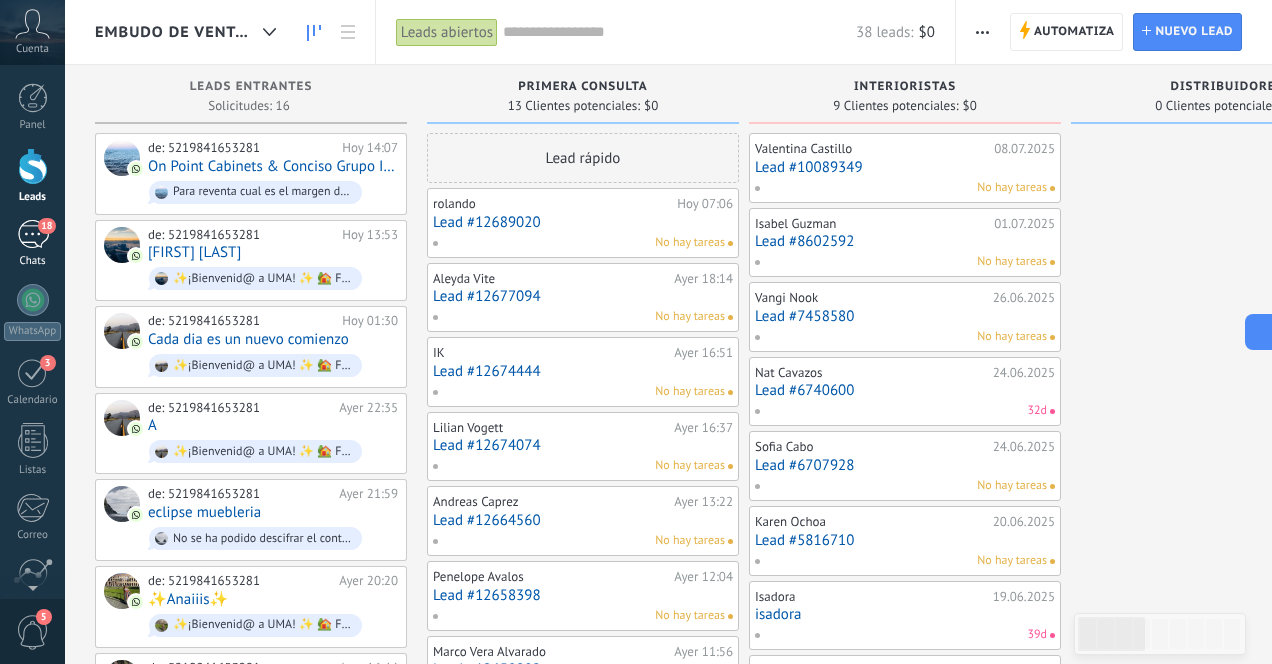 click on "18" at bounding box center (33, 234) 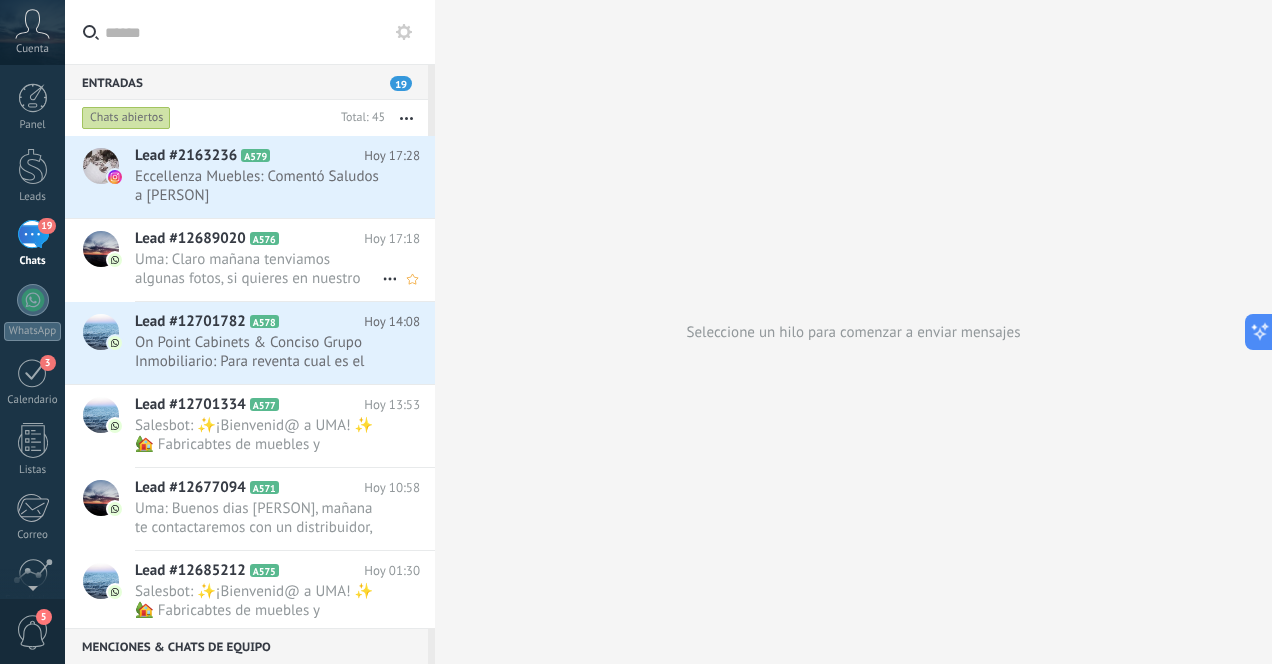 click on "Uma: Claro mañana tenviamos algunas fotos, si quieres en nuestro instagram podras ver algunas cosas tambien" at bounding box center [258, 269] 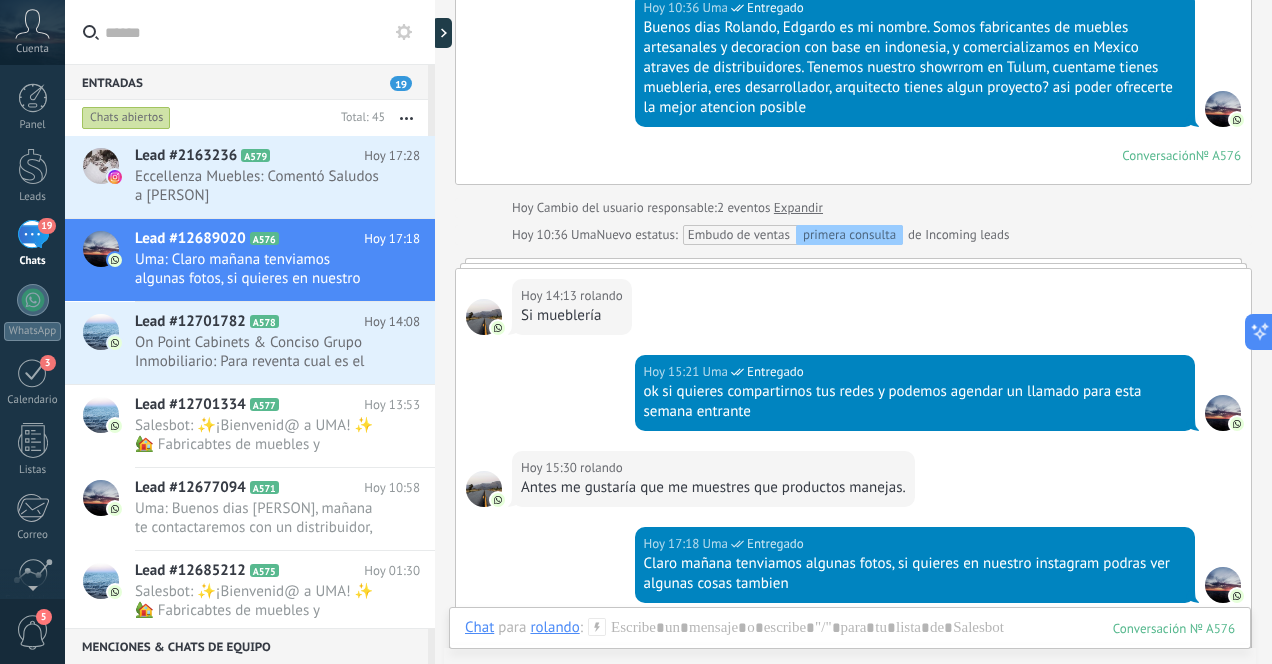 scroll, scrollTop: 968, scrollLeft: 0, axis: vertical 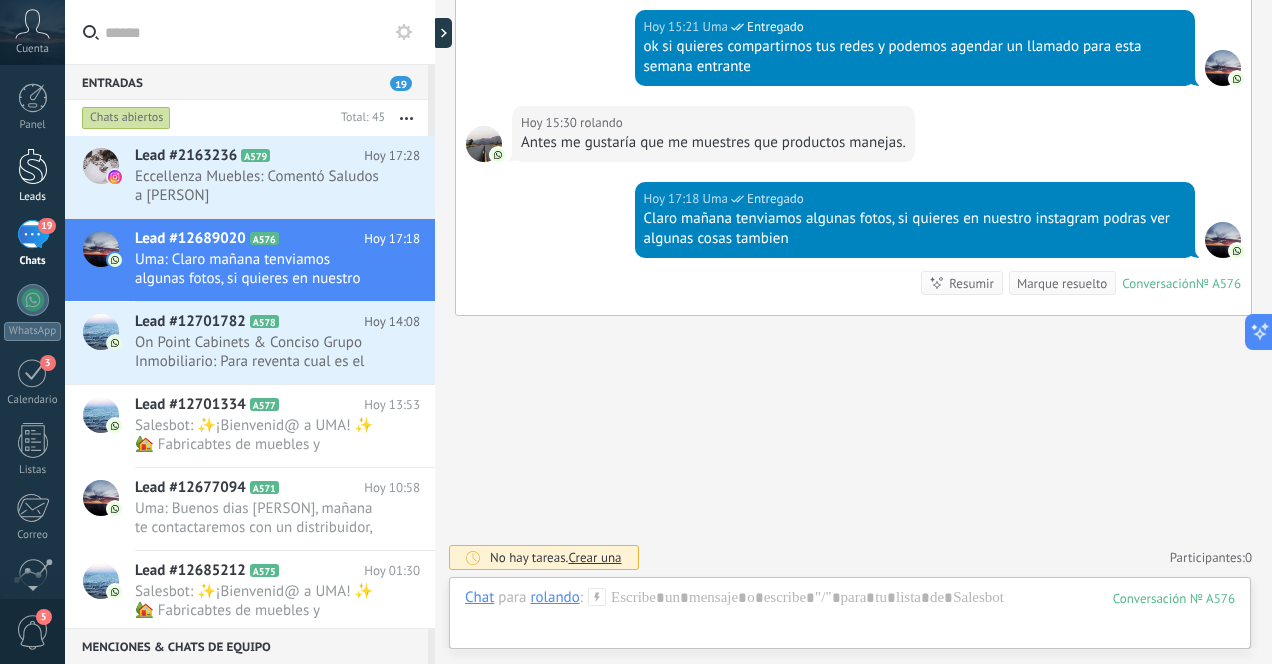 click at bounding box center [33, 166] 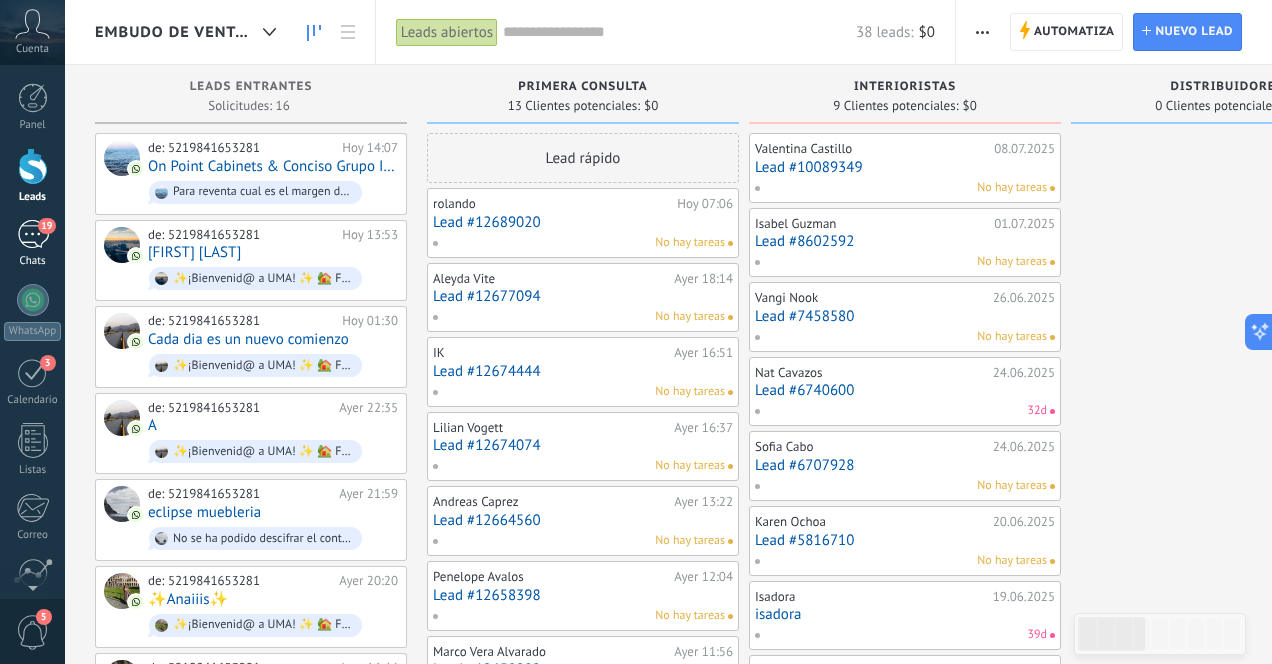 click on "19" at bounding box center [33, 234] 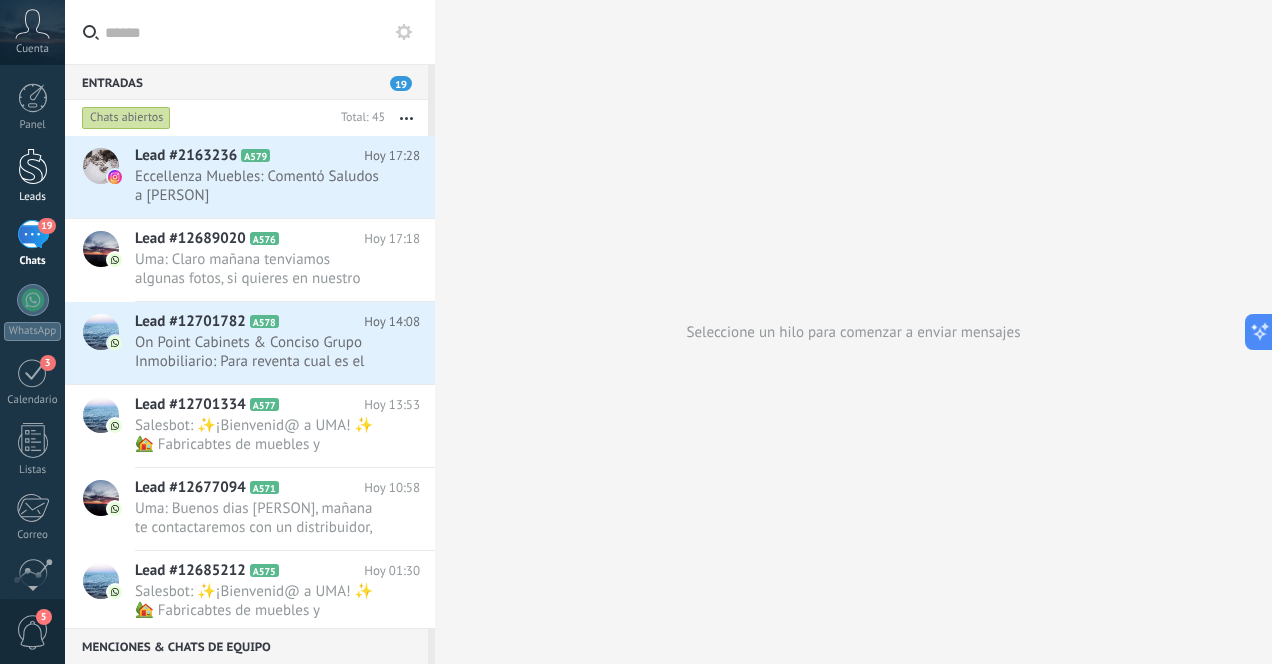 click at bounding box center (33, 166) 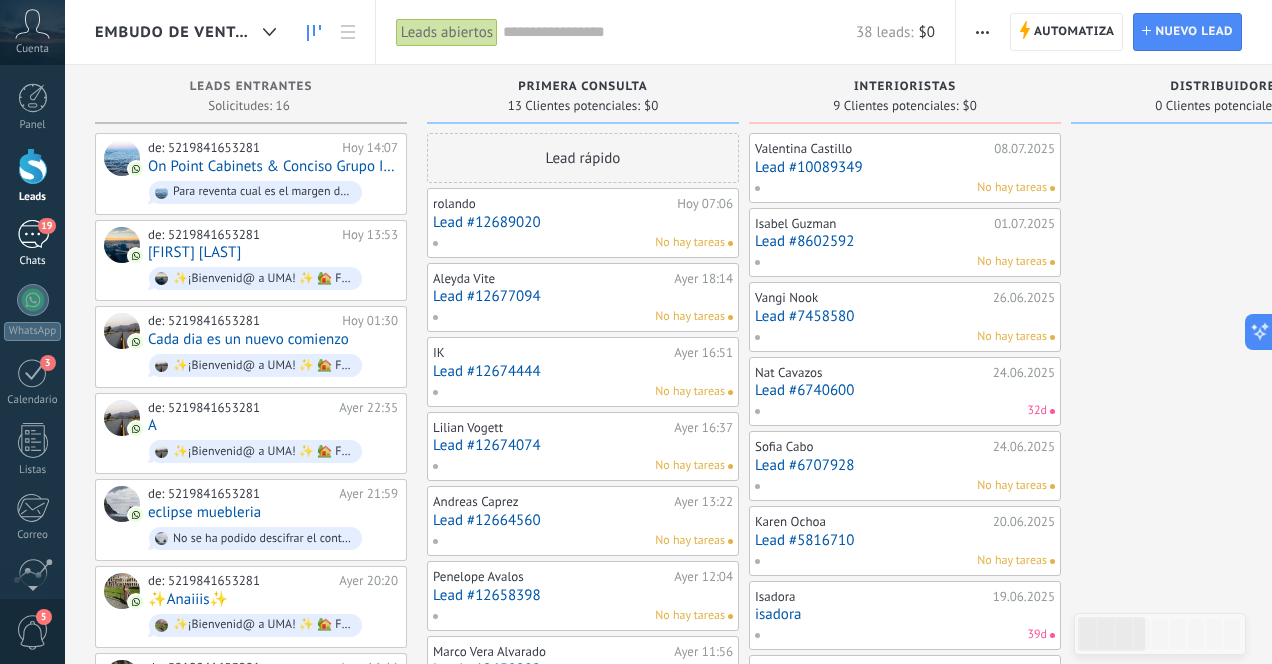 click on "19" at bounding box center (33, 234) 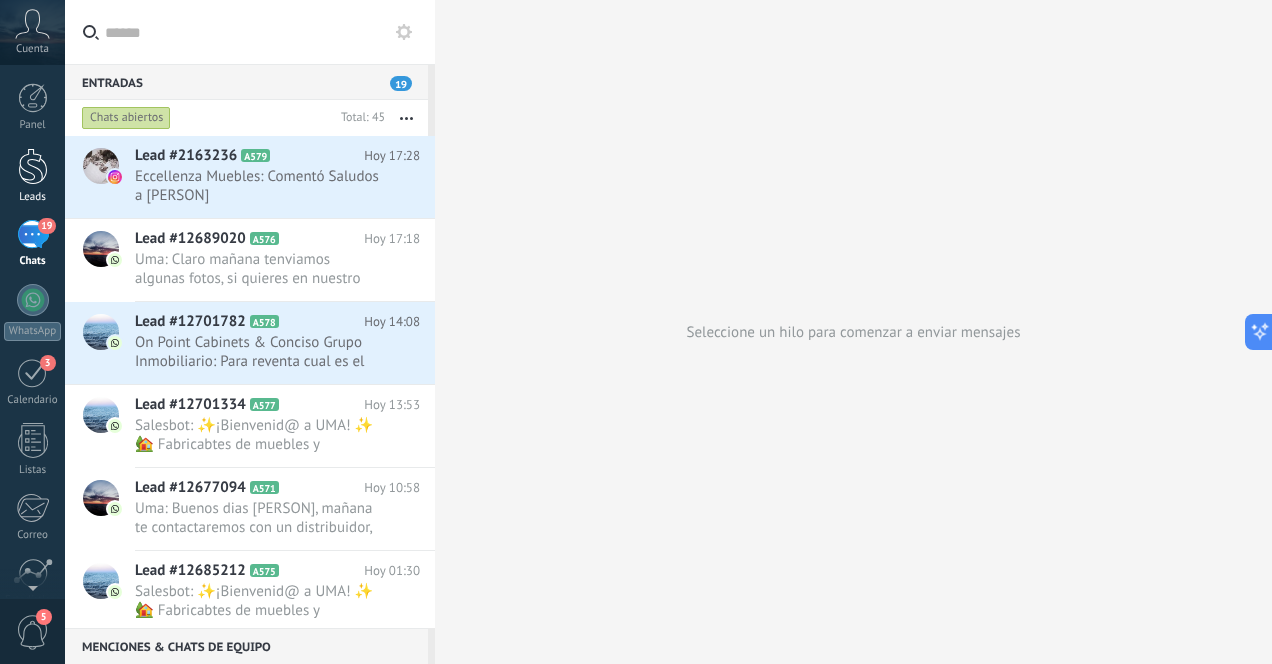 click at bounding box center (33, 166) 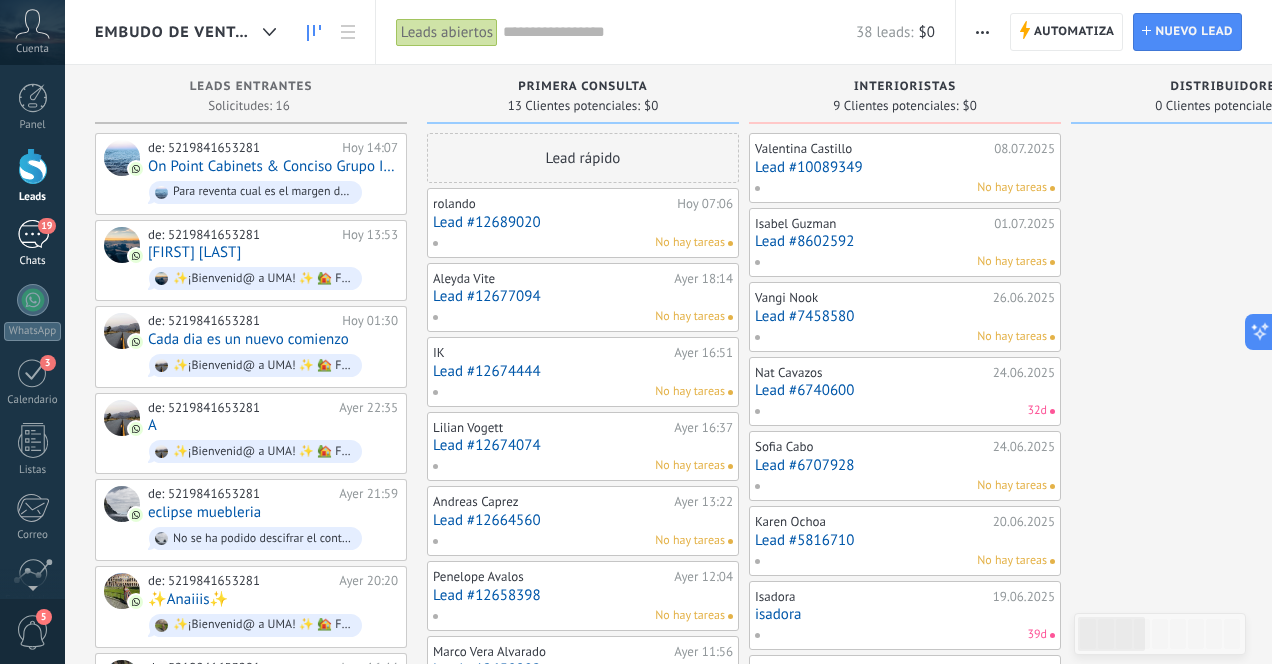 click on "19" at bounding box center [33, 234] 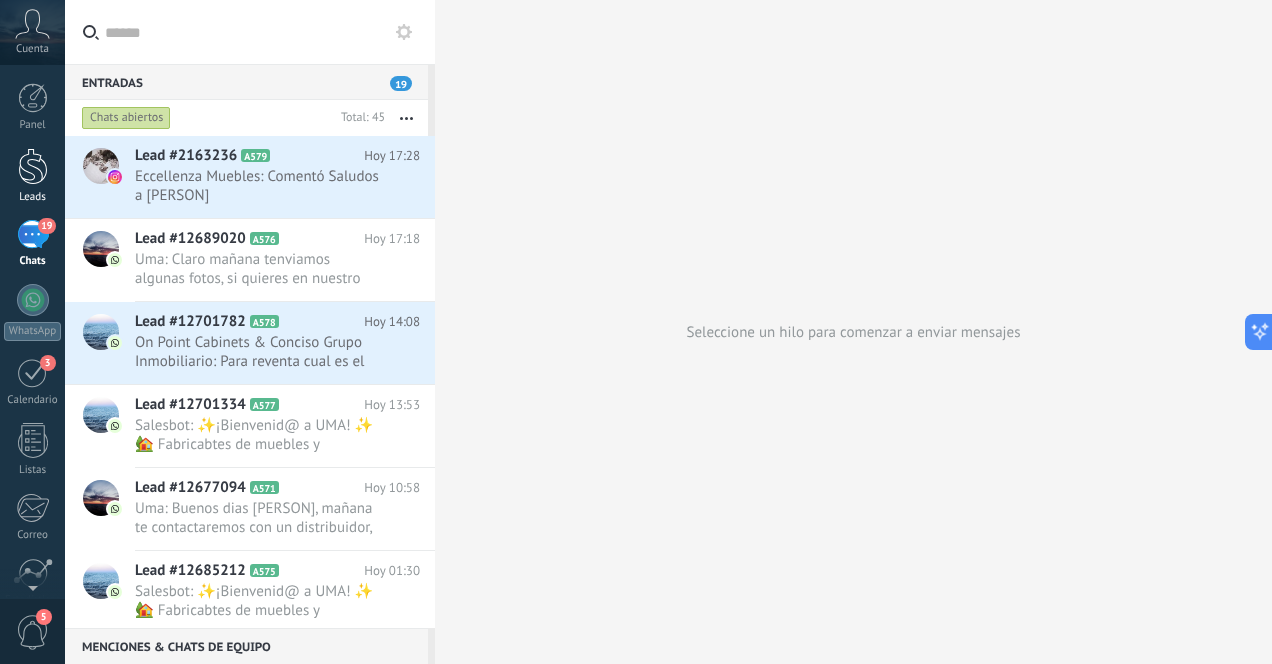 click at bounding box center (33, 166) 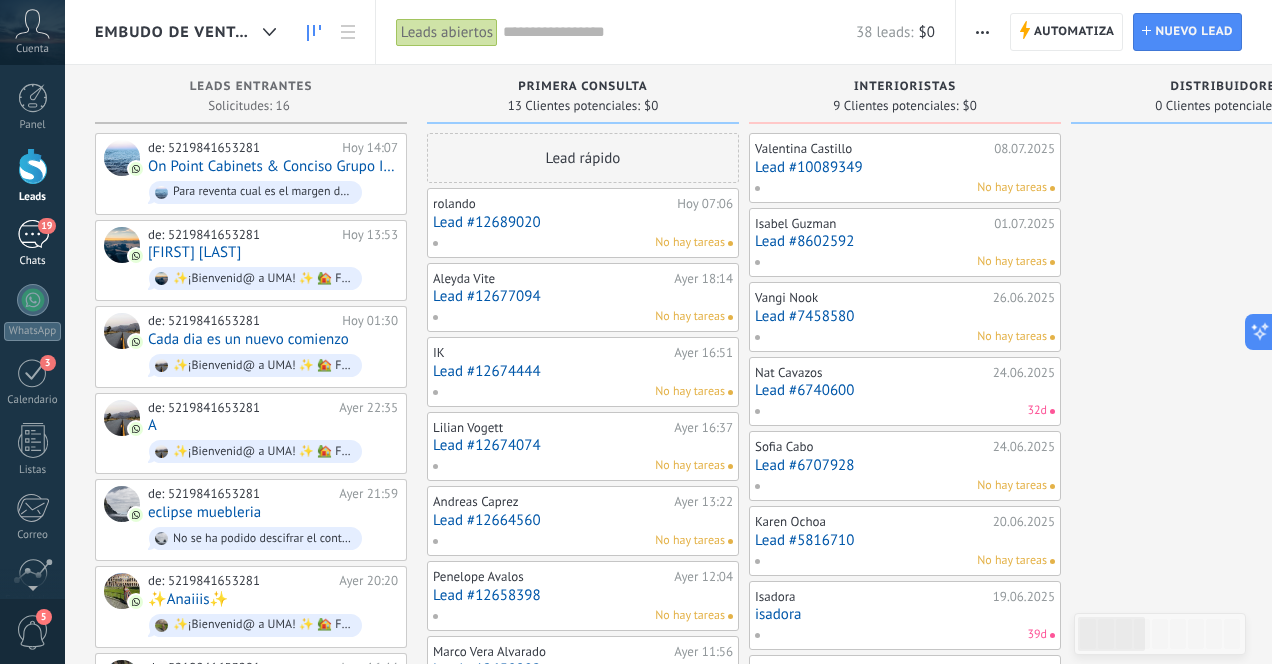 click on "19" at bounding box center [33, 234] 